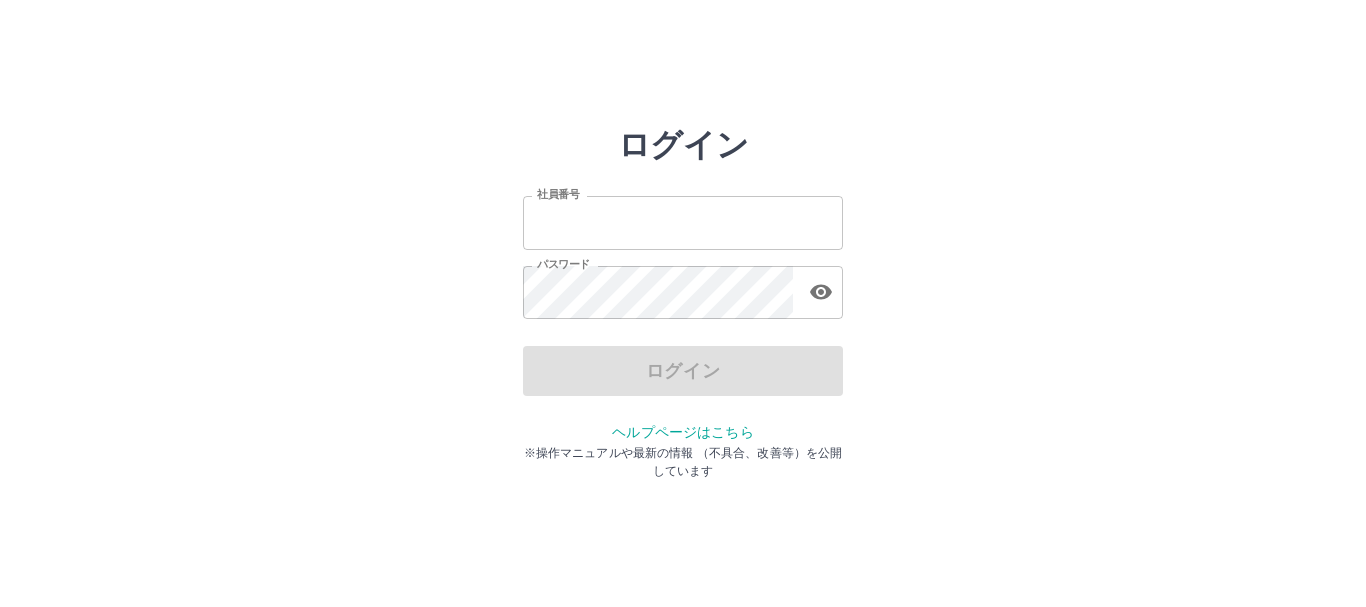 scroll, scrollTop: 0, scrollLeft: 0, axis: both 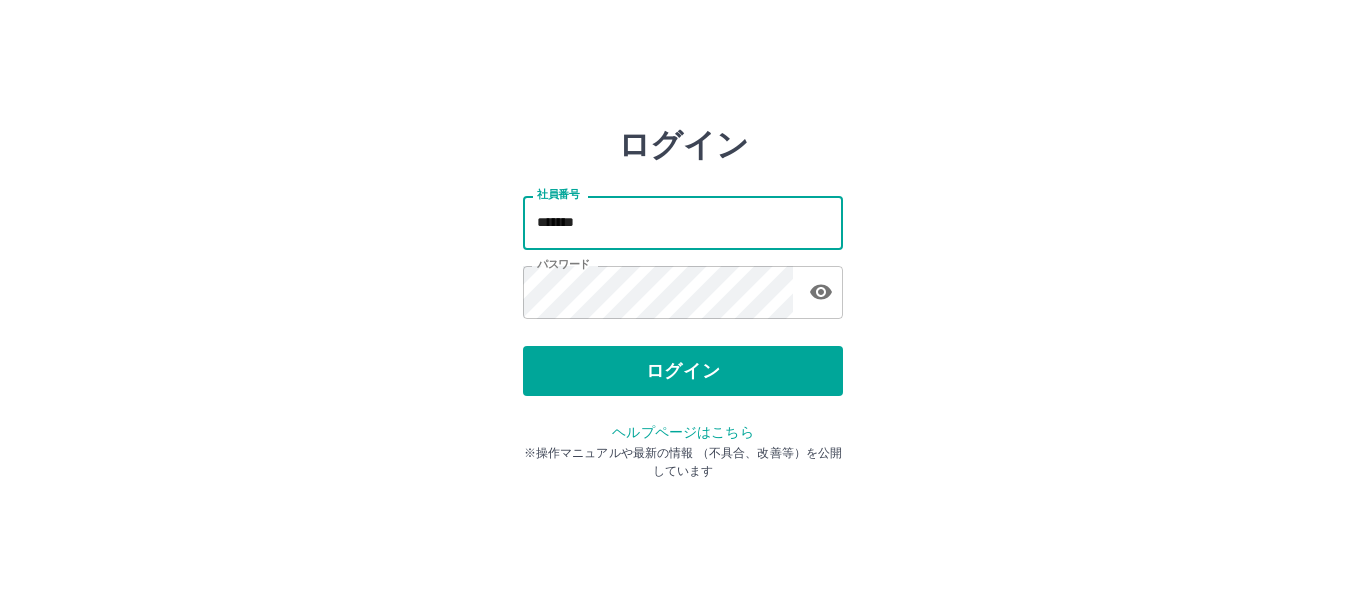 click on "*******" at bounding box center (683, 222) 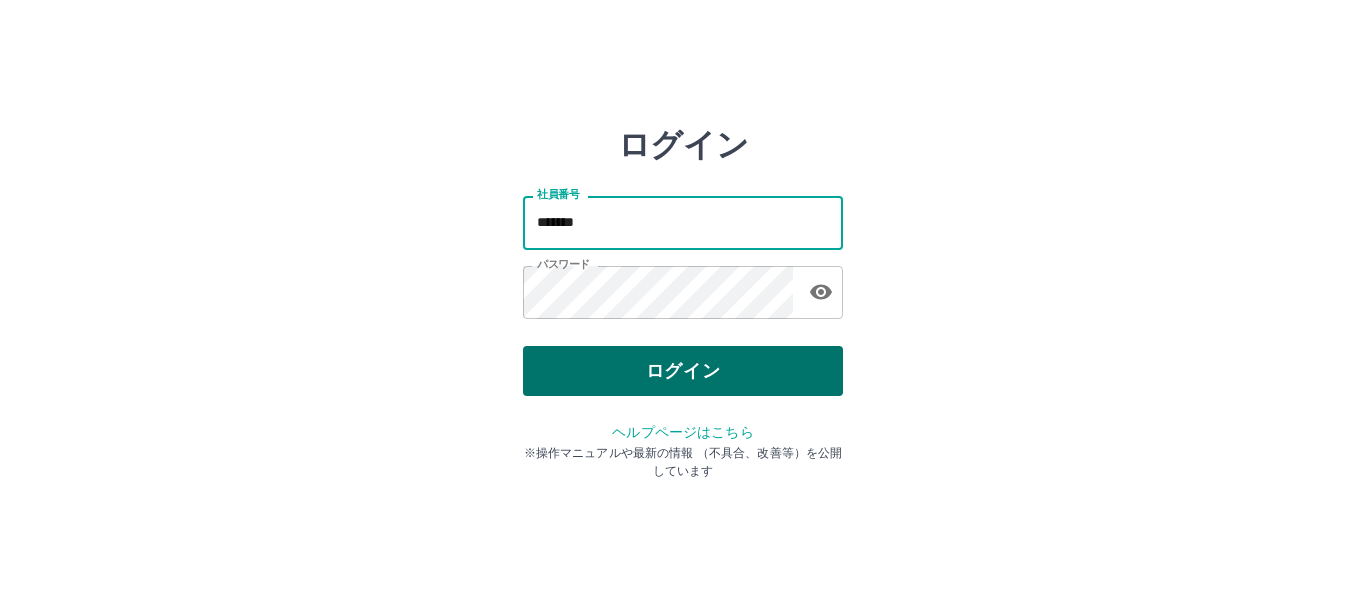 type on "*******" 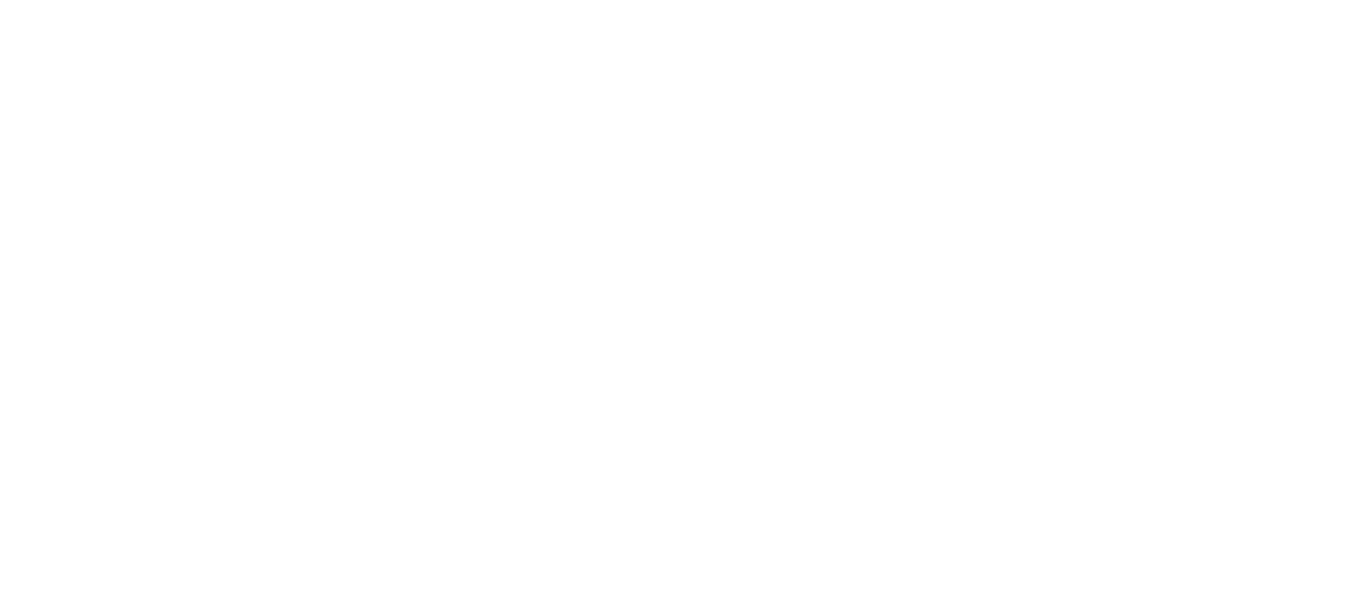 scroll, scrollTop: 0, scrollLeft: 0, axis: both 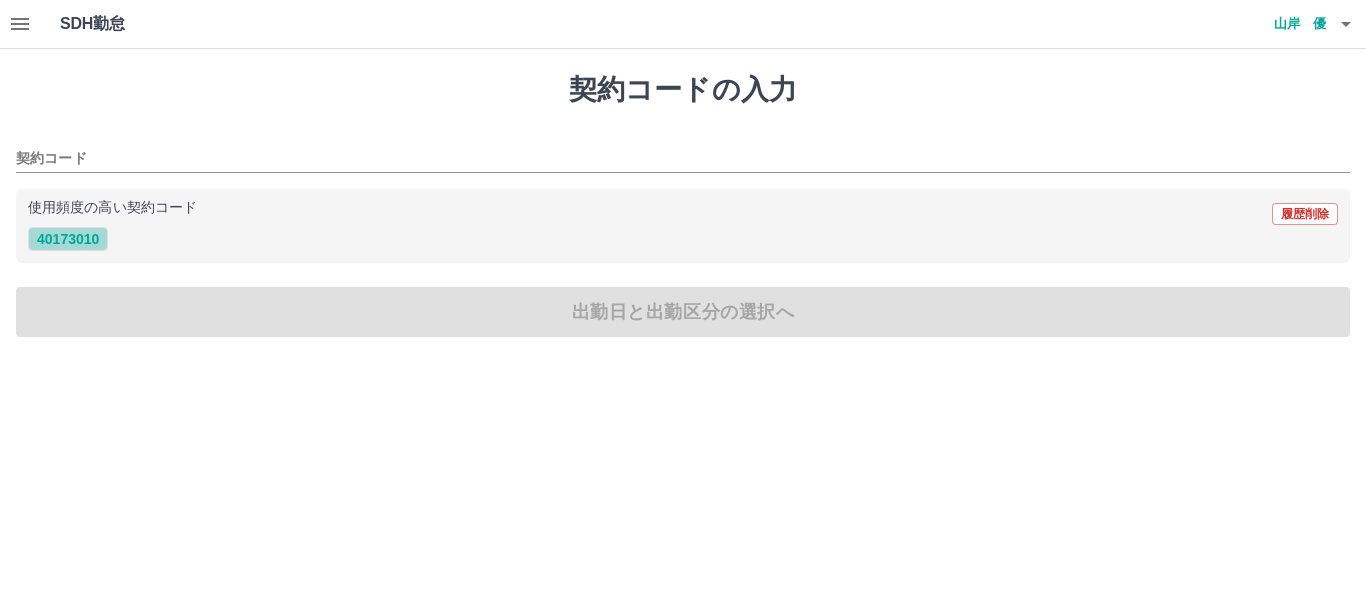click on "40173010" at bounding box center (68, 239) 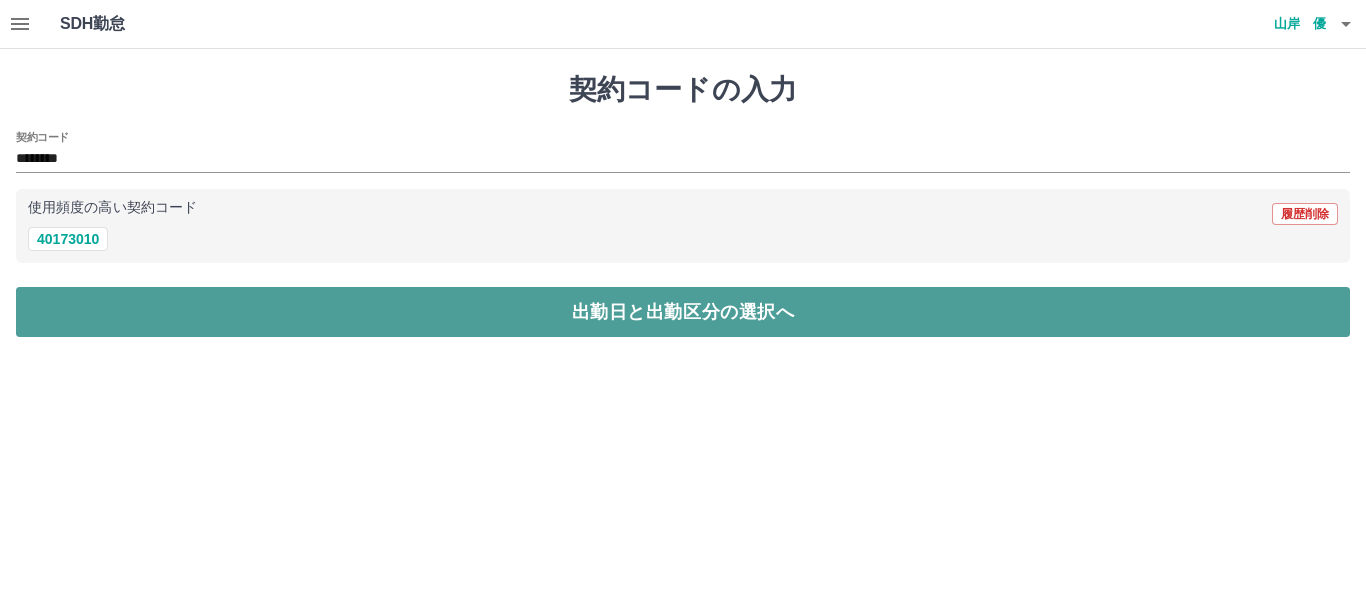 click on "出勤日と出勤区分の選択へ" at bounding box center [683, 312] 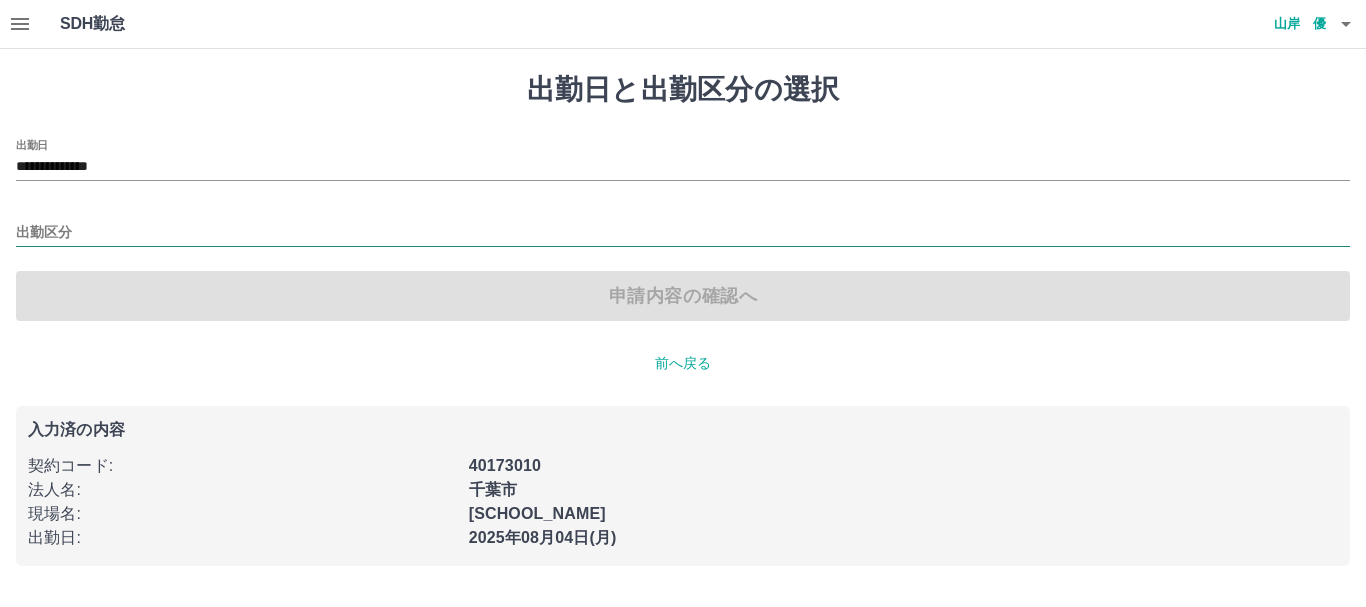 click on "出勤区分" at bounding box center (683, 233) 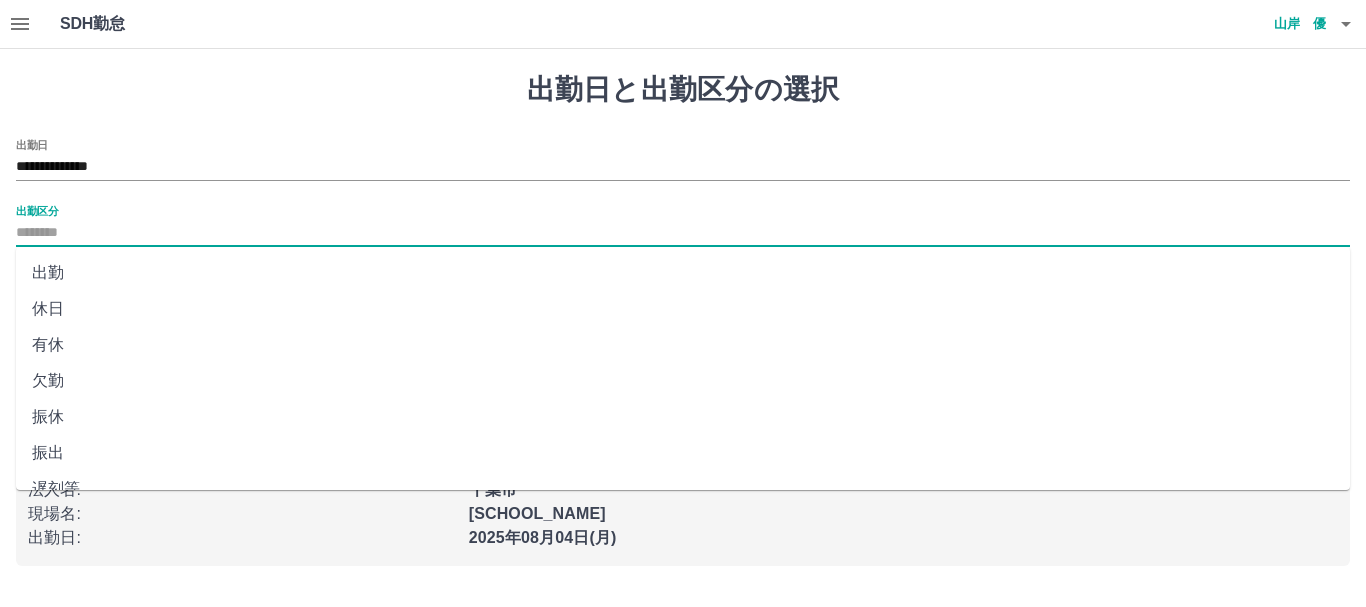 click on "出勤" at bounding box center [683, 273] 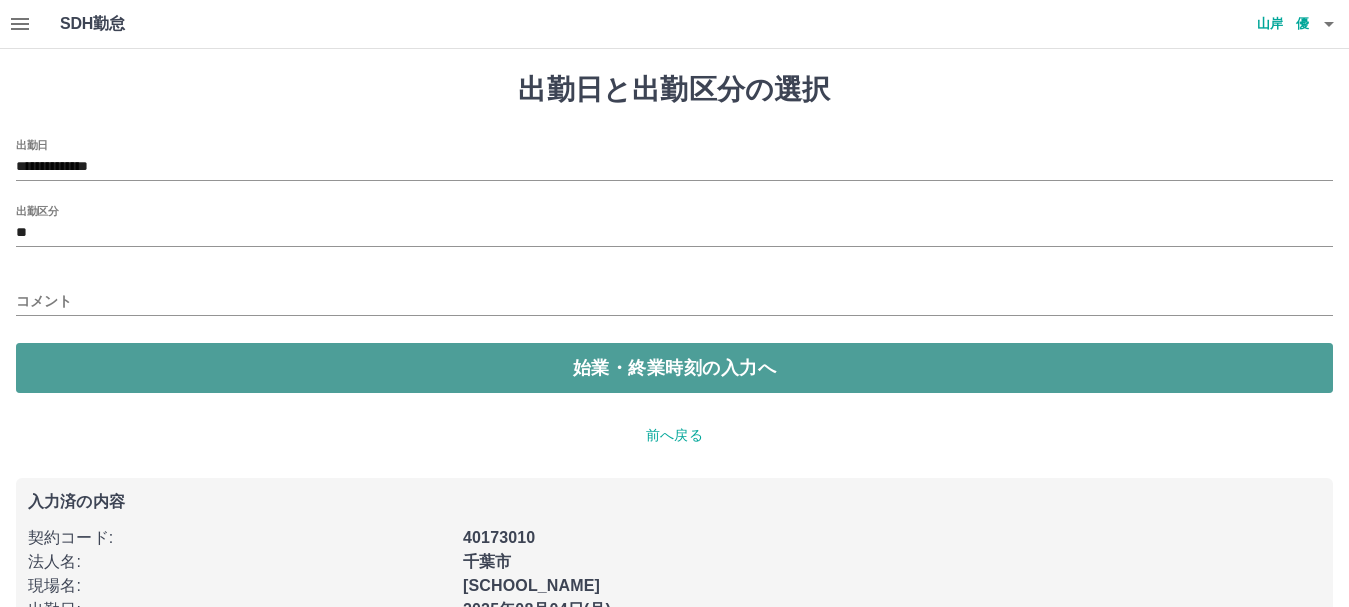 click on "始業・終業時刻の入力へ" at bounding box center (674, 368) 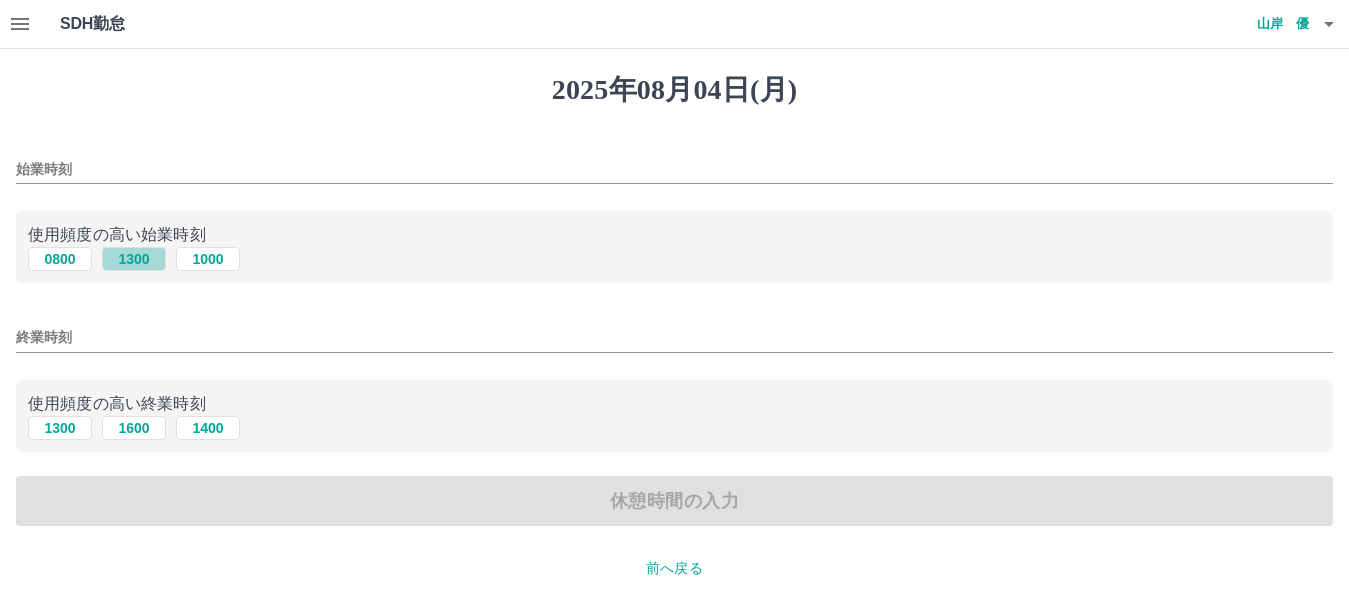 click on "1300" at bounding box center (134, 259) 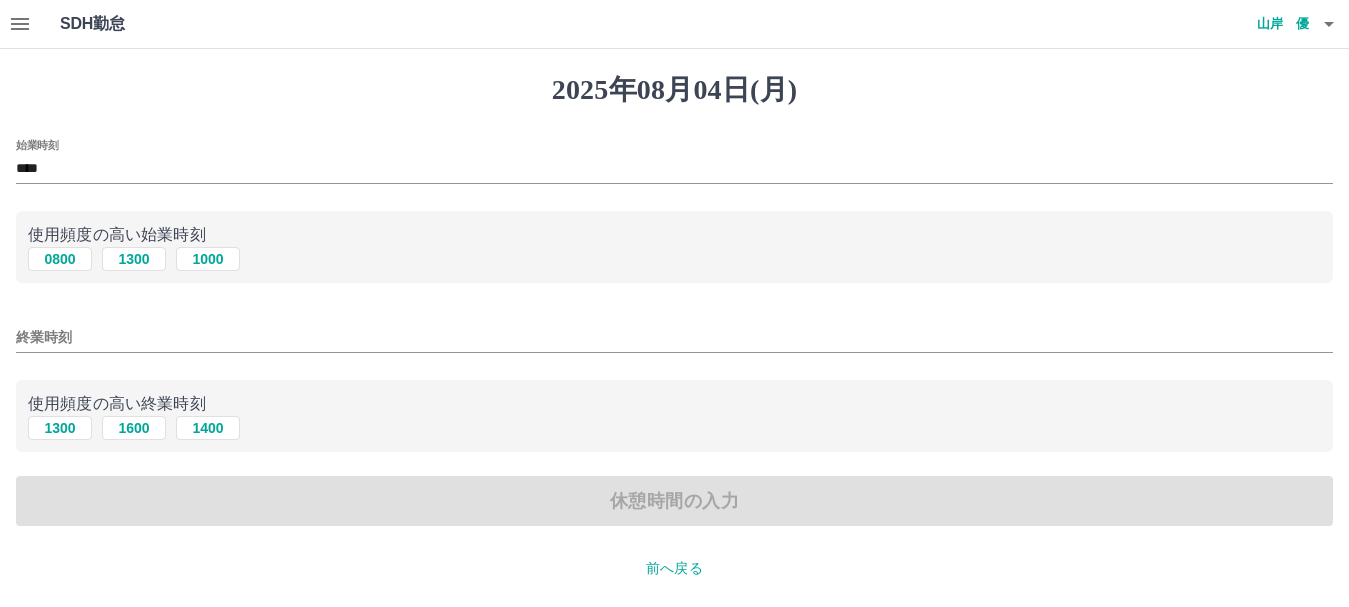 click on "終業時刻" at bounding box center (674, 331) 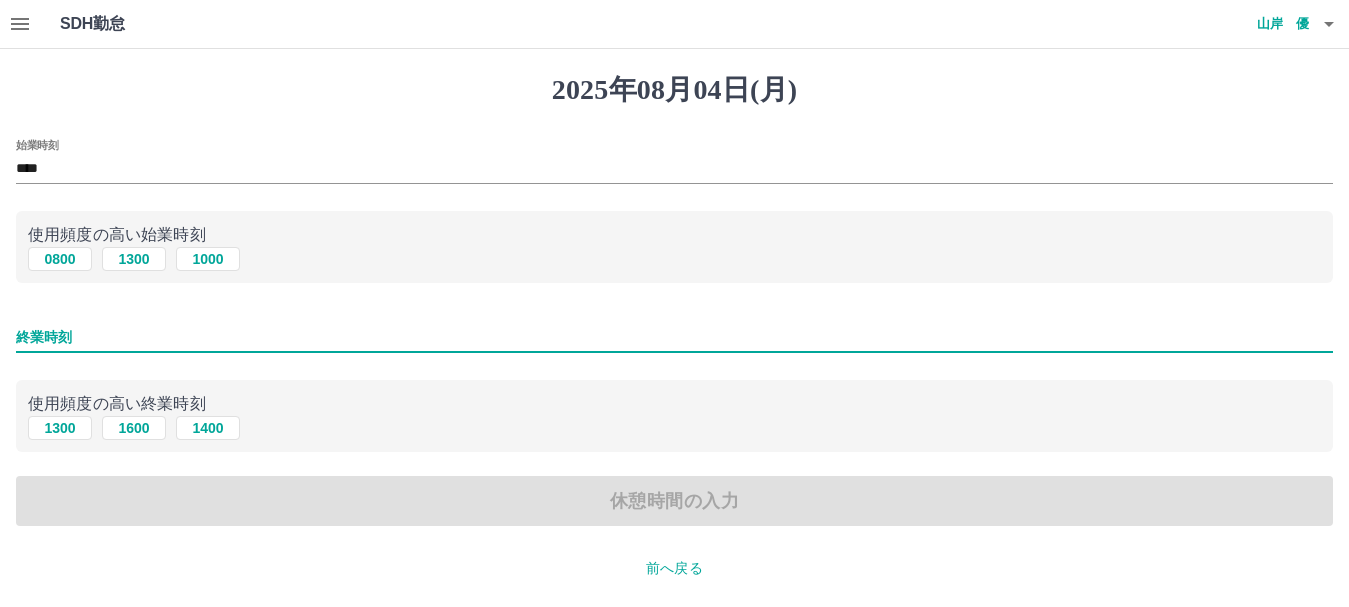 type on "****" 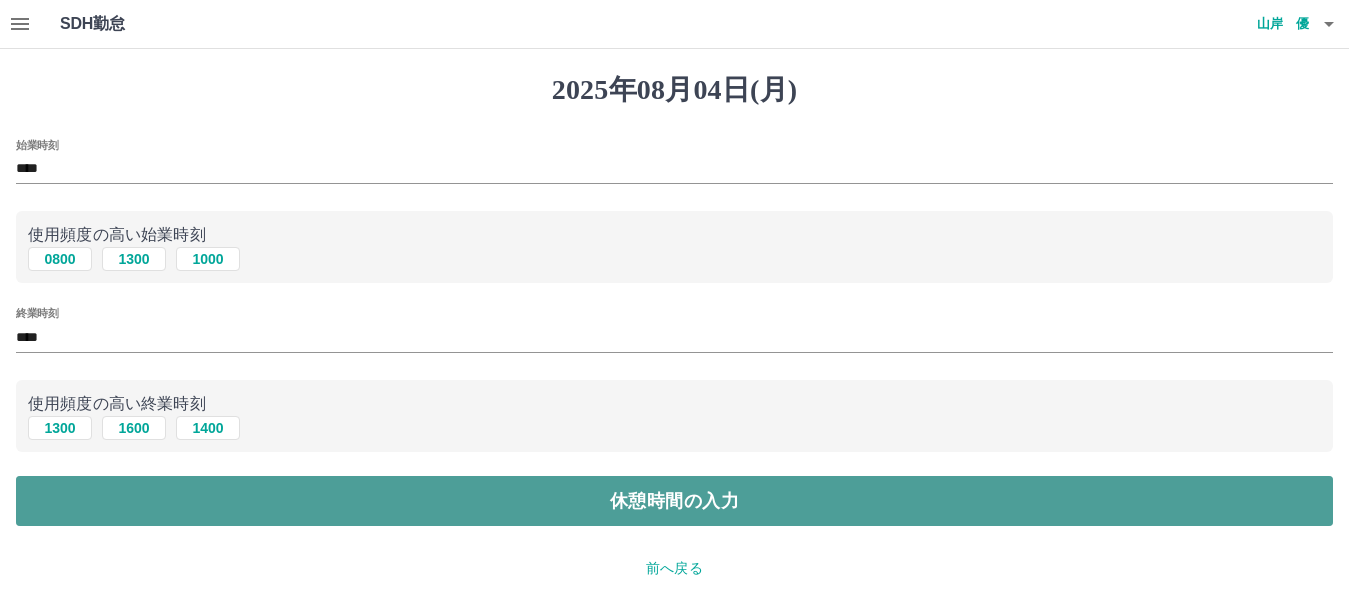 click on "休憩時間の入力" at bounding box center [674, 501] 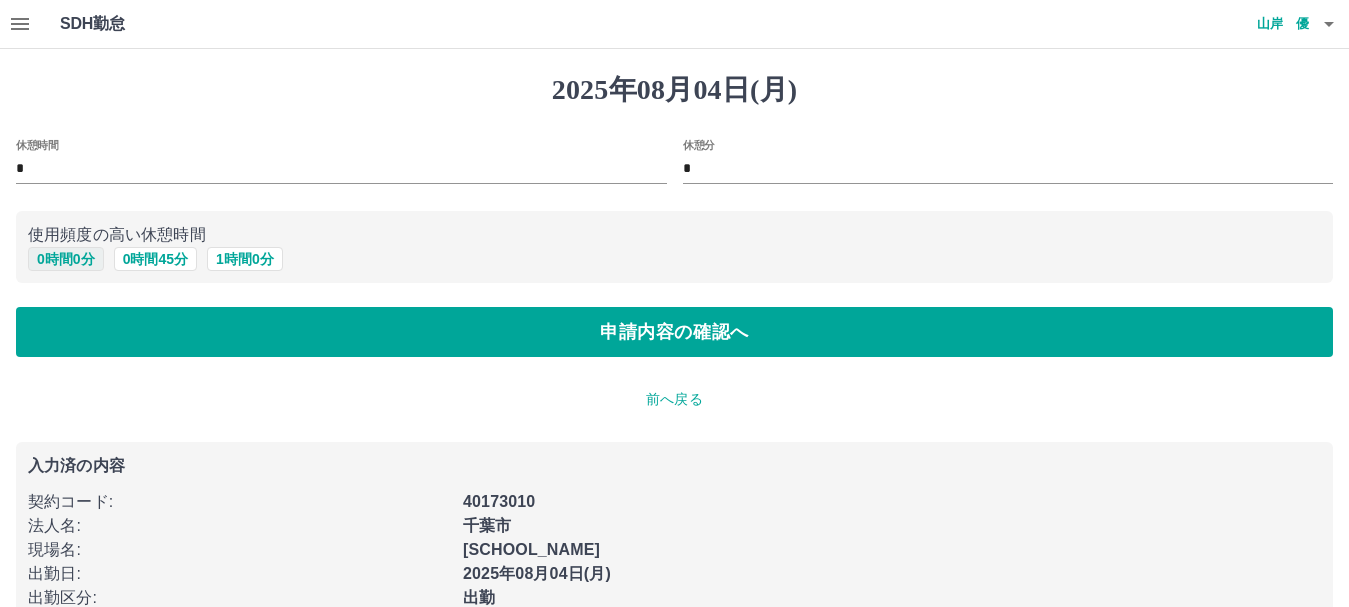 click on "0 時間 0 分" at bounding box center [66, 259] 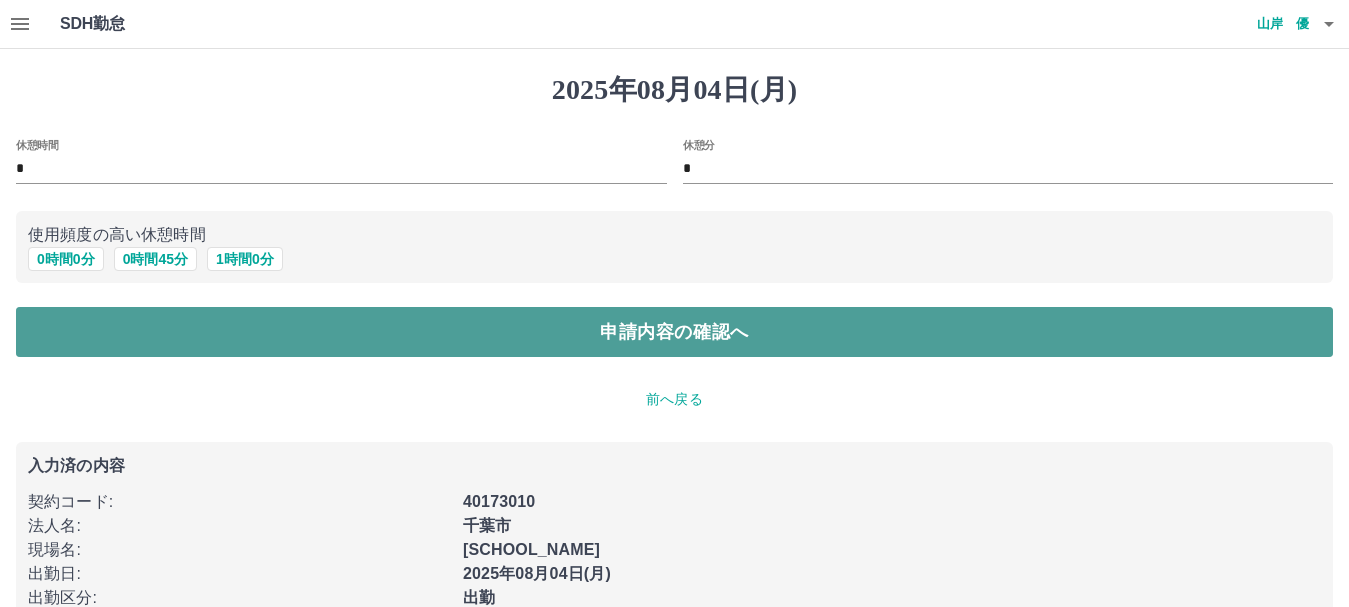 click on "申請内容の確認へ" at bounding box center (674, 332) 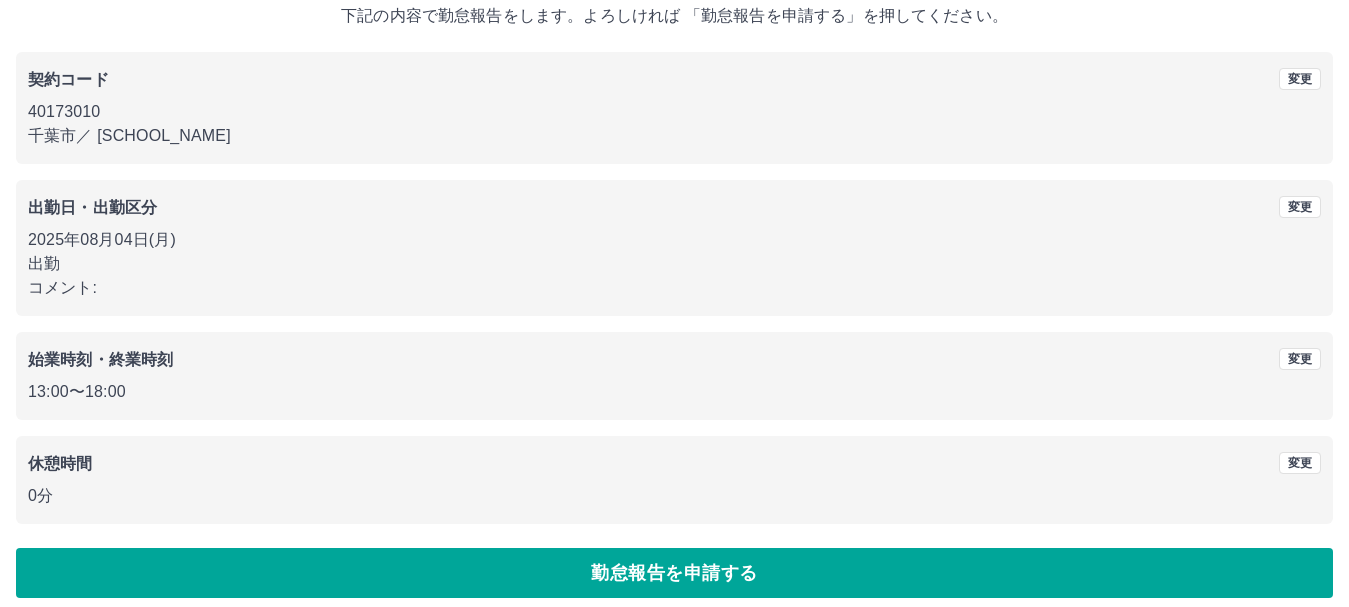 scroll, scrollTop: 142, scrollLeft: 0, axis: vertical 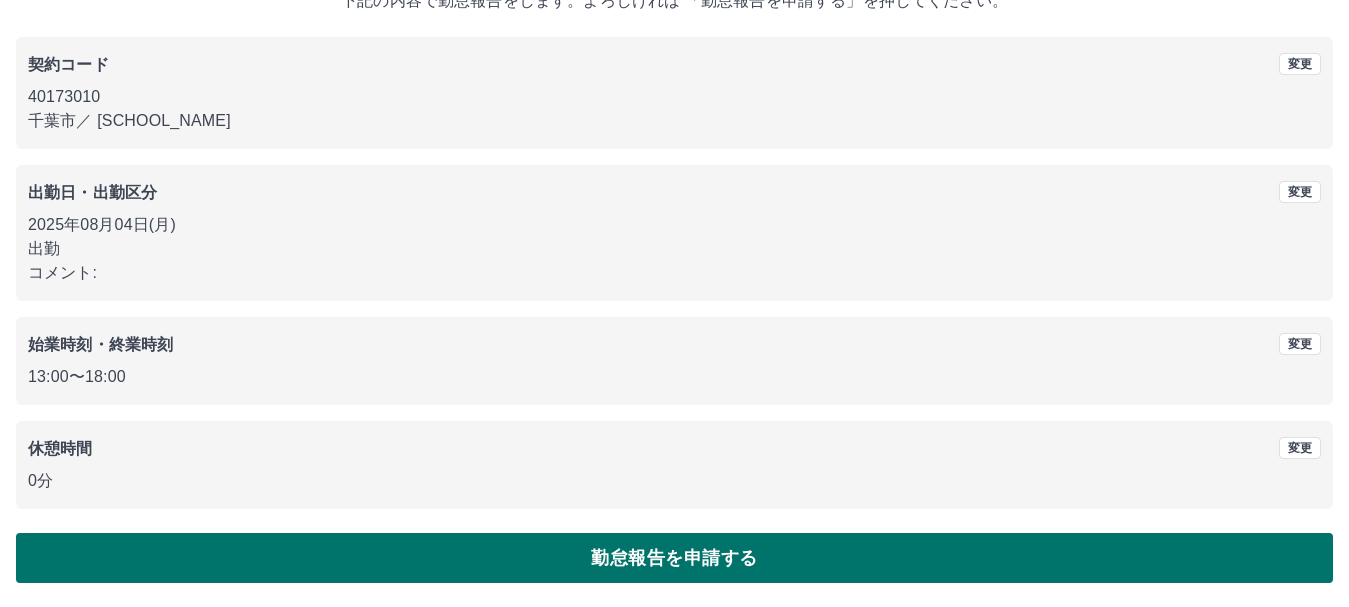 click on "勤怠報告を申請する" at bounding box center [674, 558] 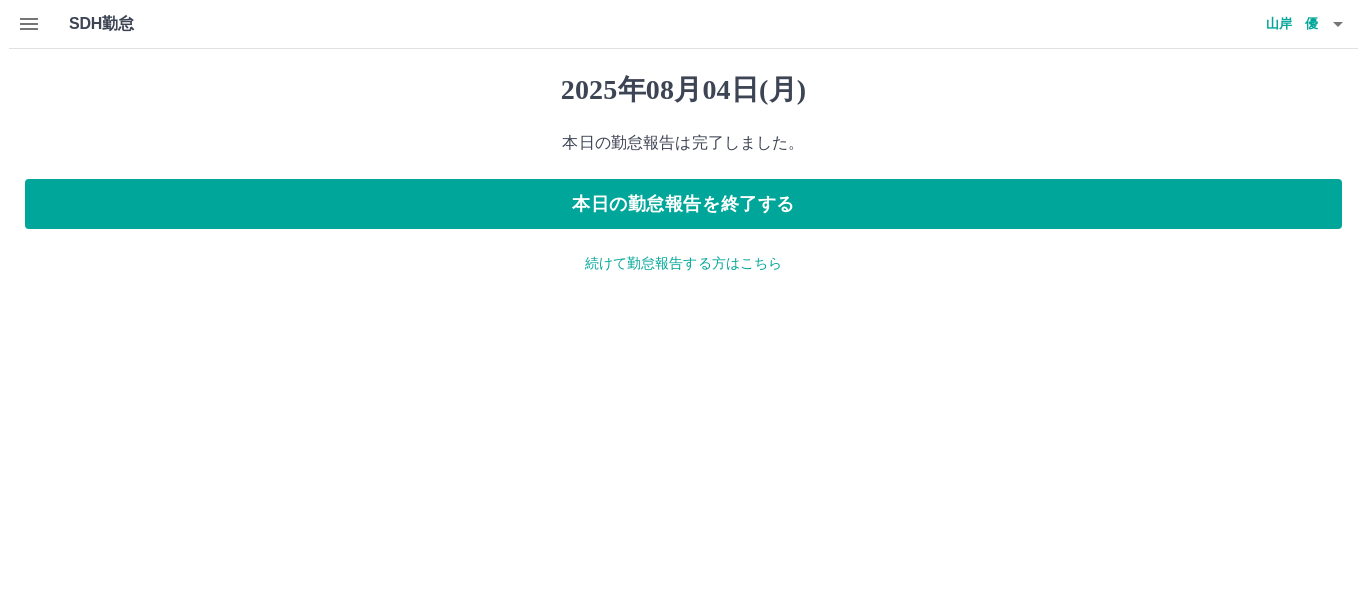 scroll, scrollTop: 0, scrollLeft: 0, axis: both 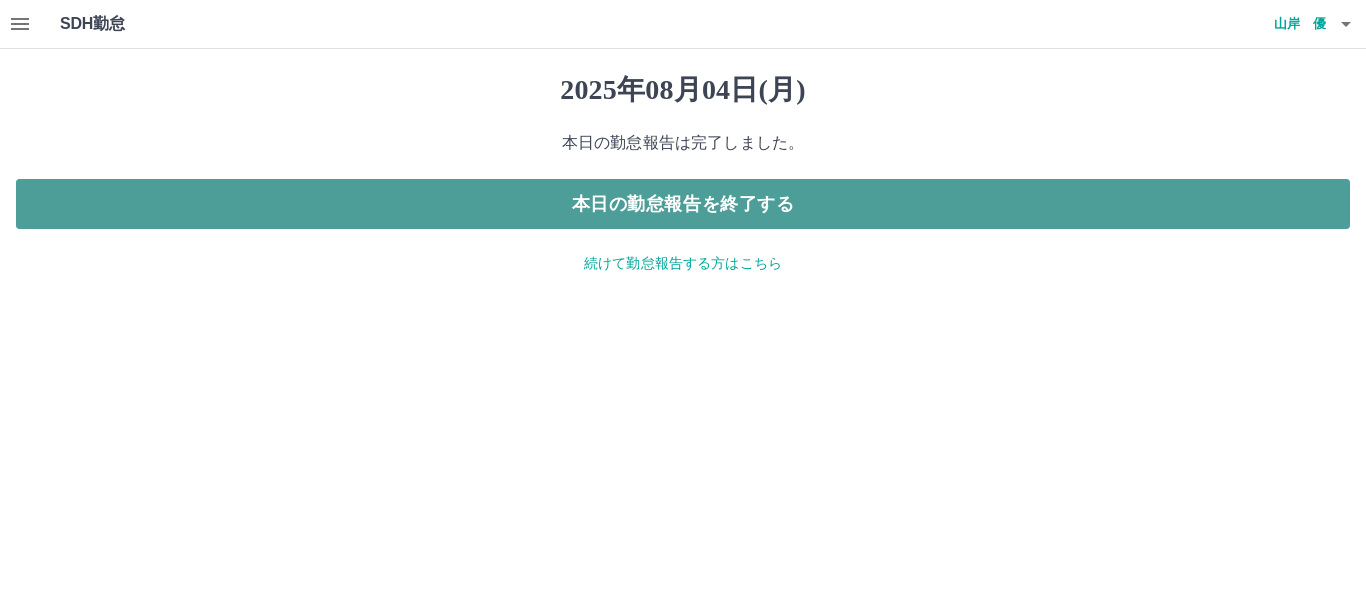 click on "本日の勤怠報告を終了する" at bounding box center [683, 204] 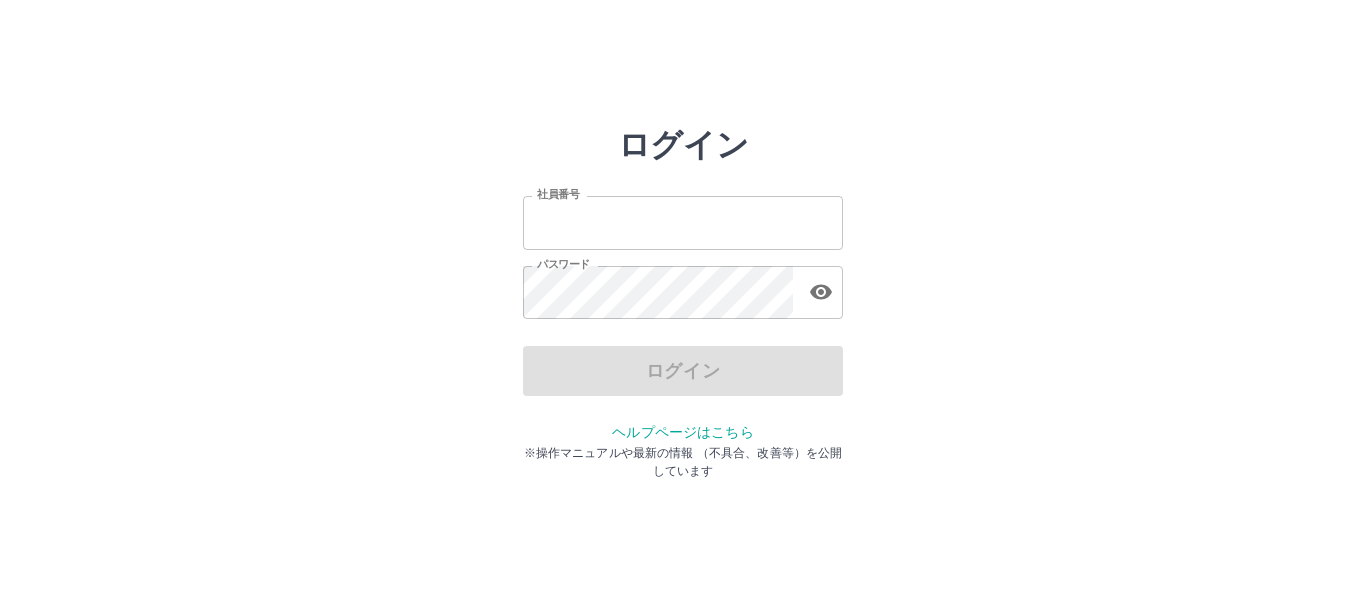 scroll, scrollTop: 0, scrollLeft: 0, axis: both 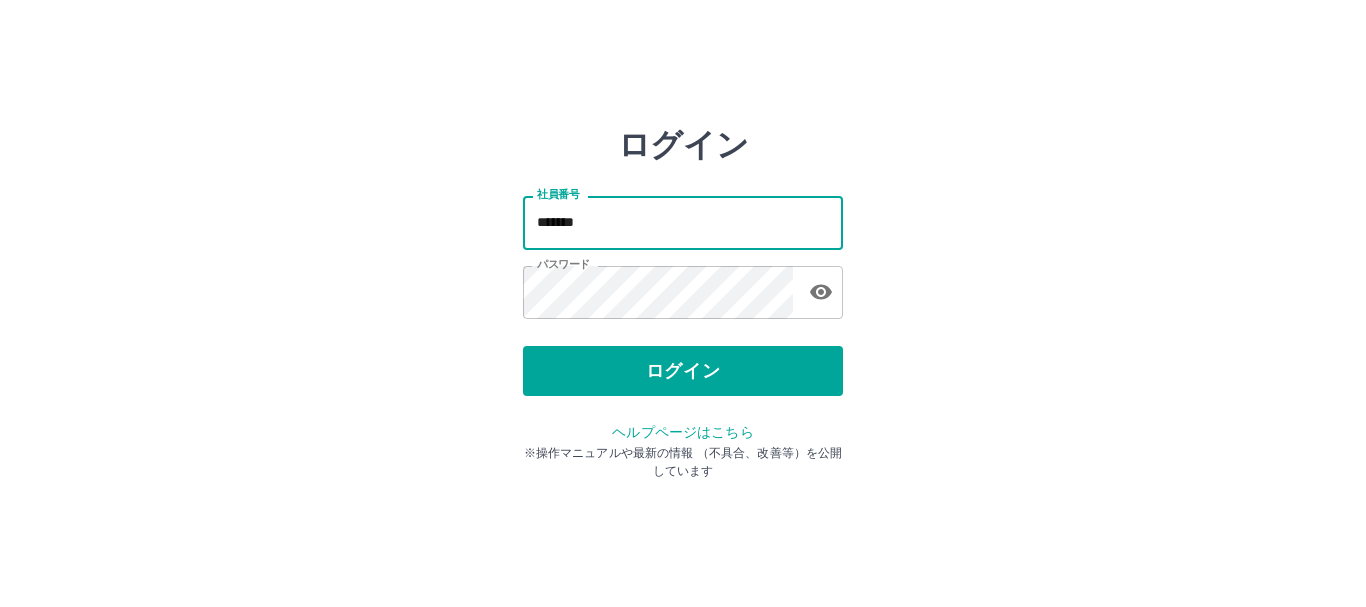 click on "*******" at bounding box center [683, 222] 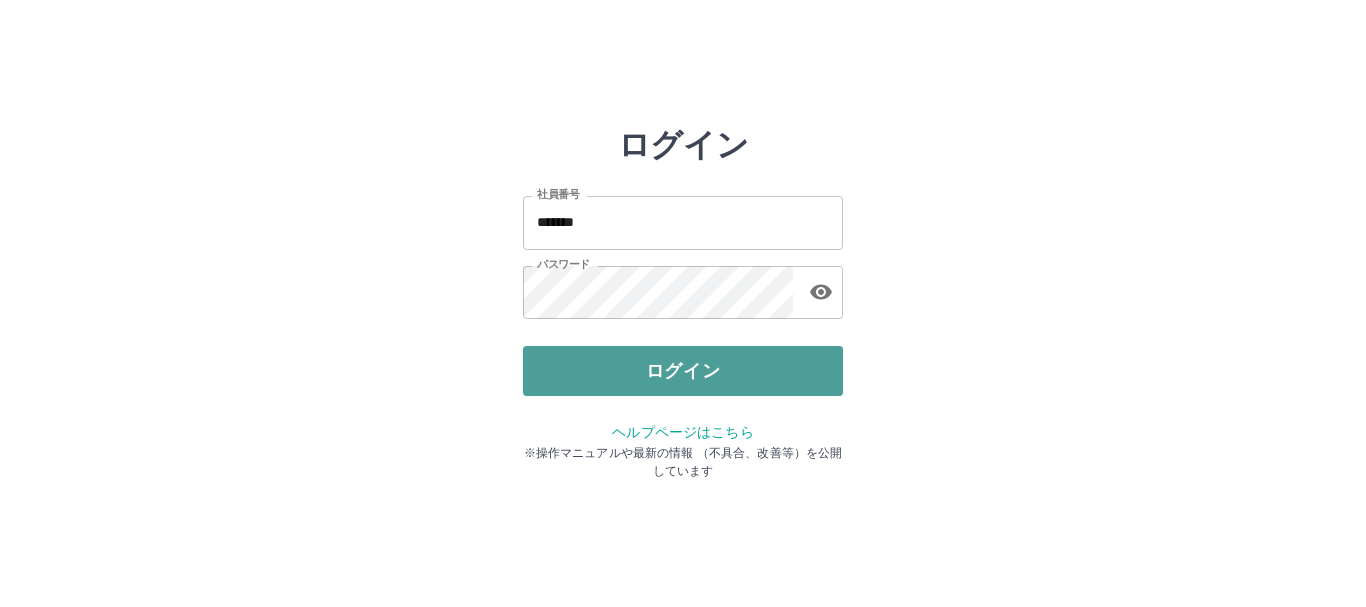 click on "ログイン" at bounding box center [683, 371] 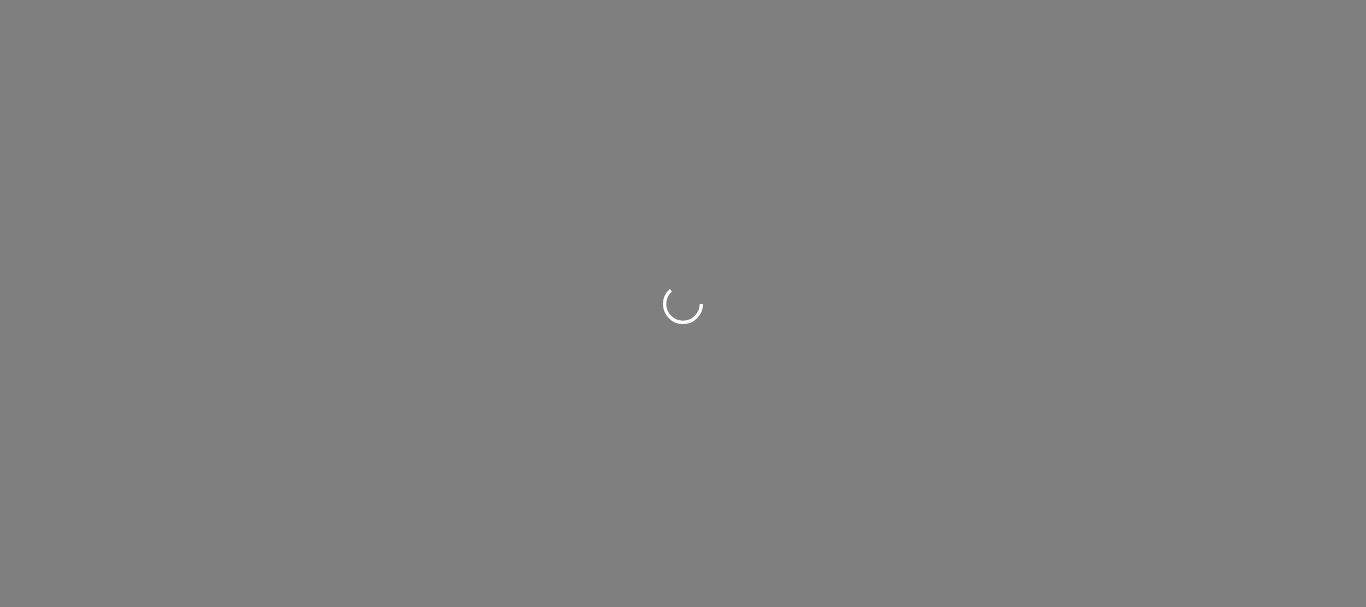 scroll, scrollTop: 0, scrollLeft: 0, axis: both 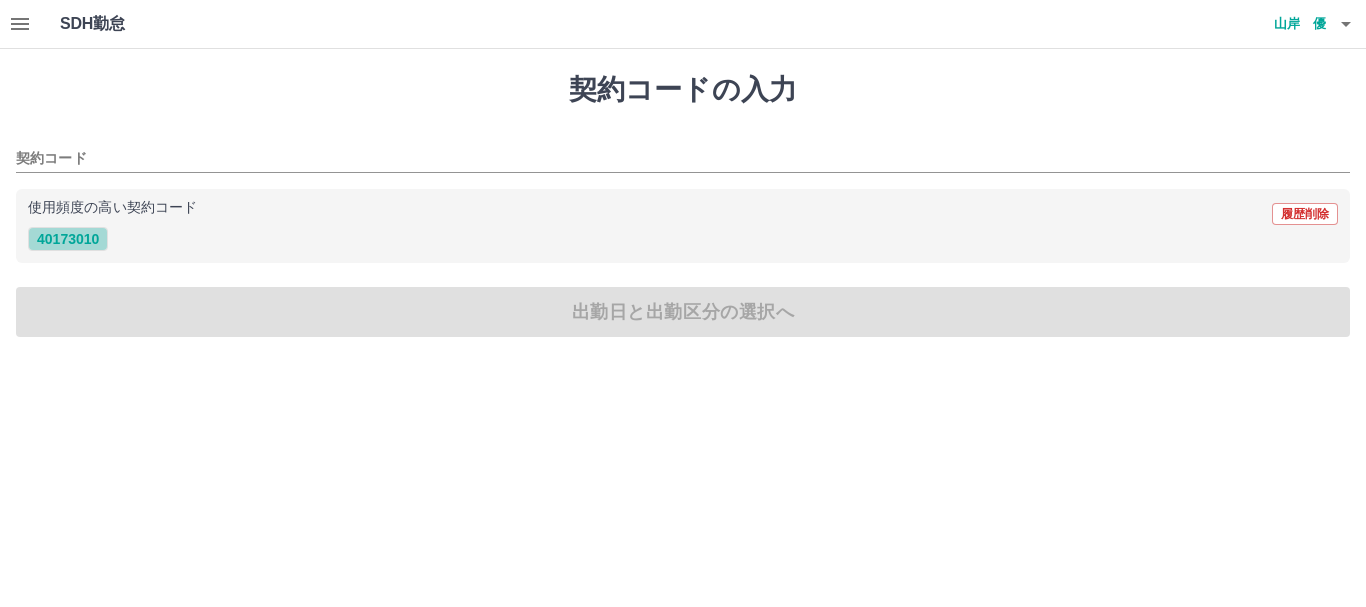 click on "40173010" at bounding box center [68, 239] 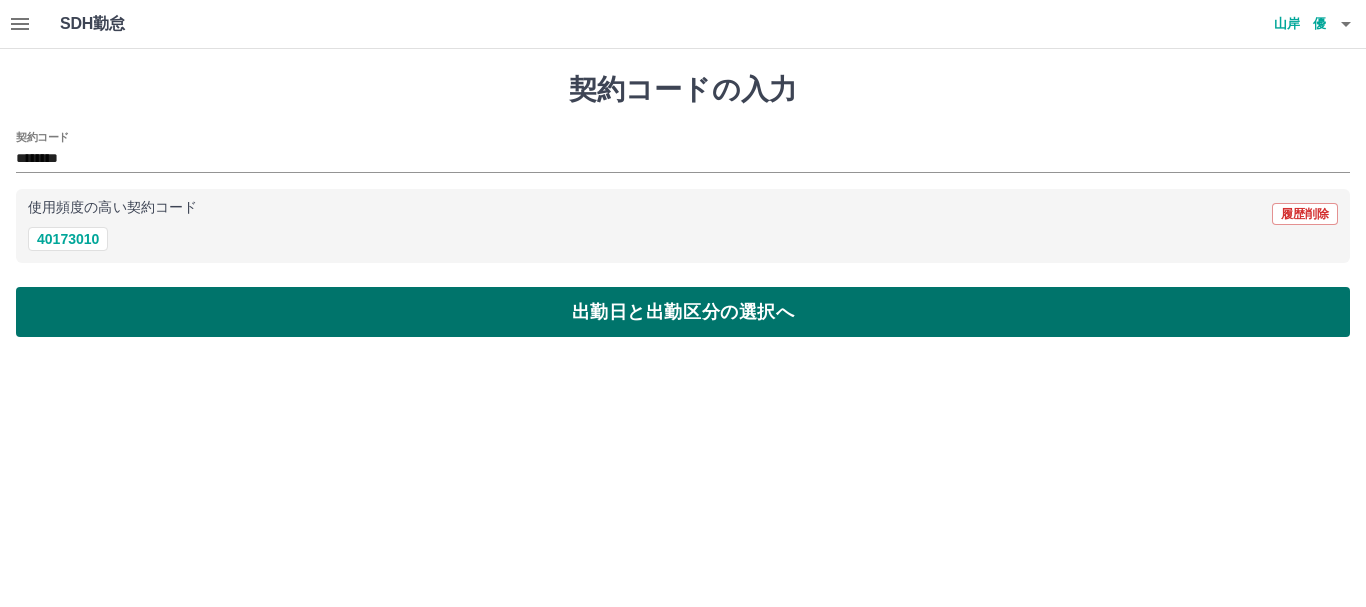 click on "出勤日と出勤区分の選択へ" at bounding box center (683, 312) 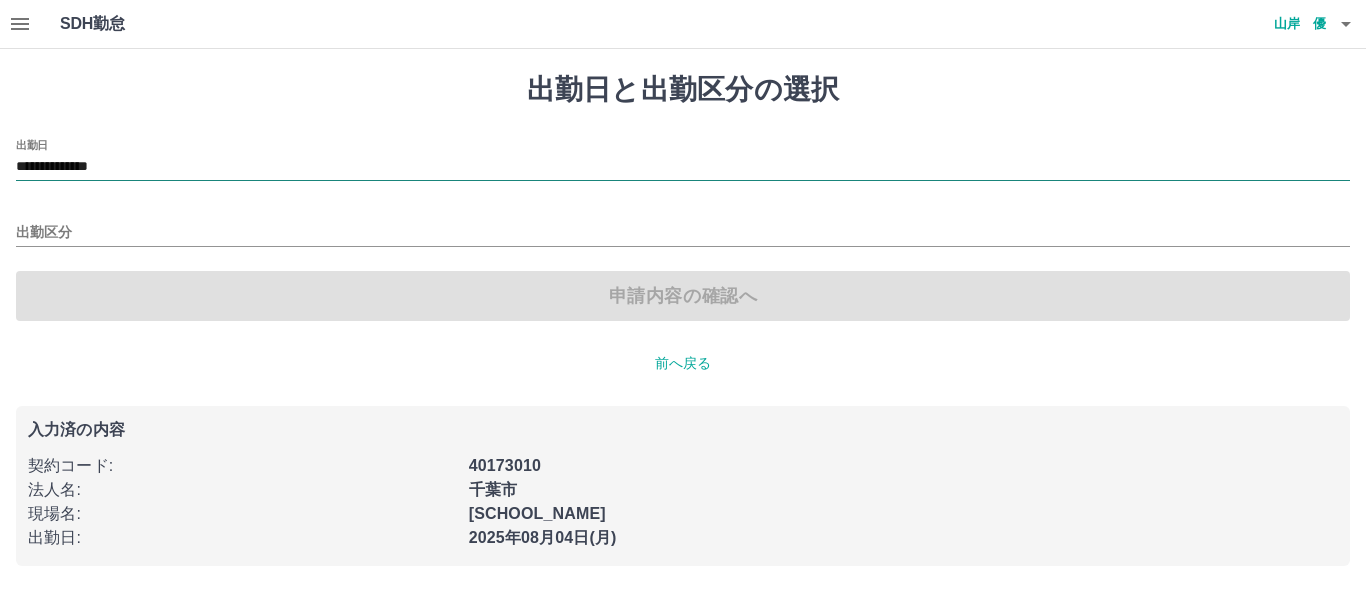 click on "**********" at bounding box center (683, 167) 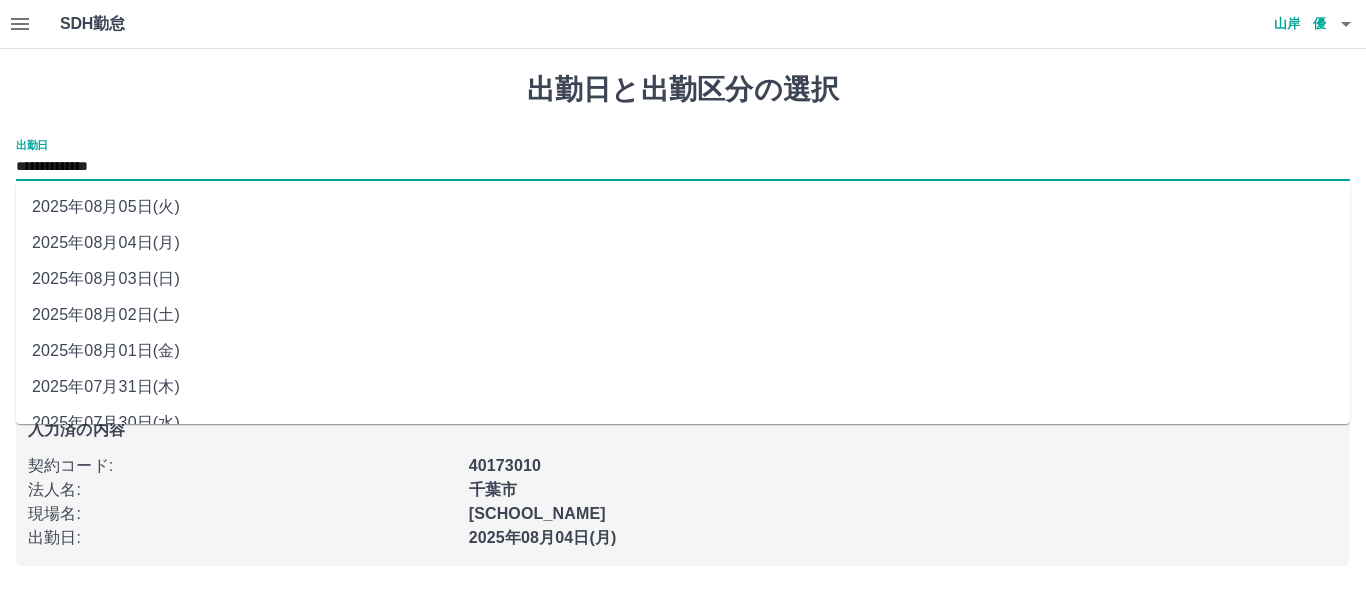 click on "2025年08月03日(日)" at bounding box center (683, 279) 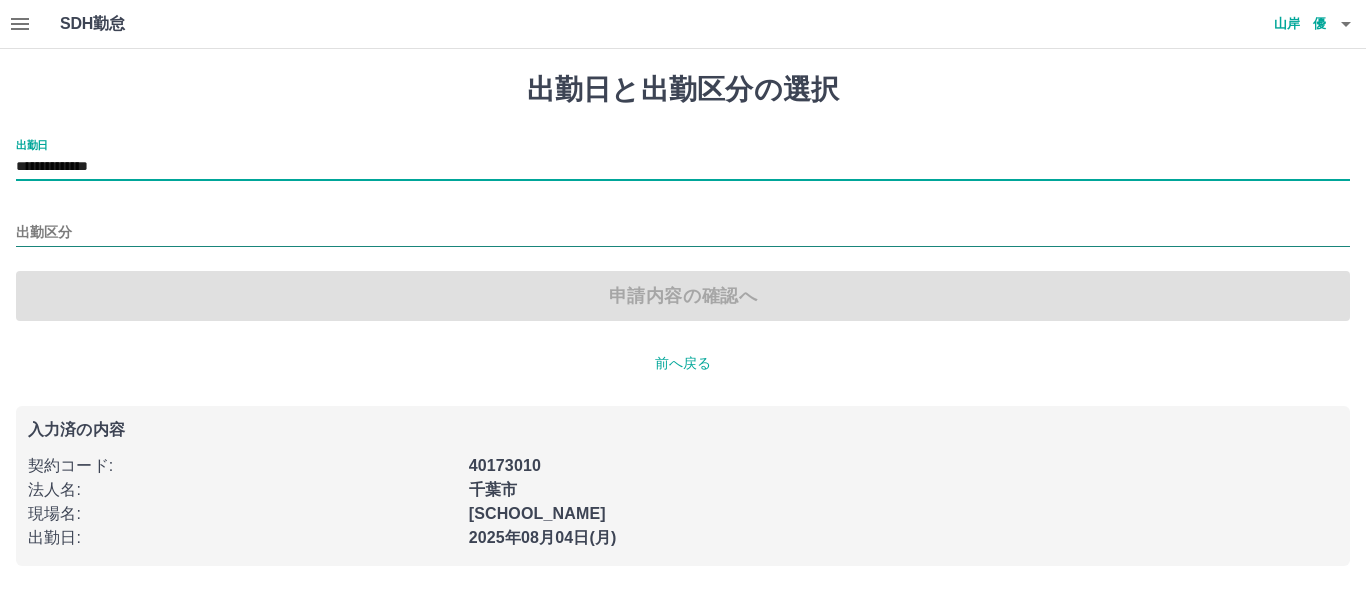 click on "出勤区分" at bounding box center [683, 233] 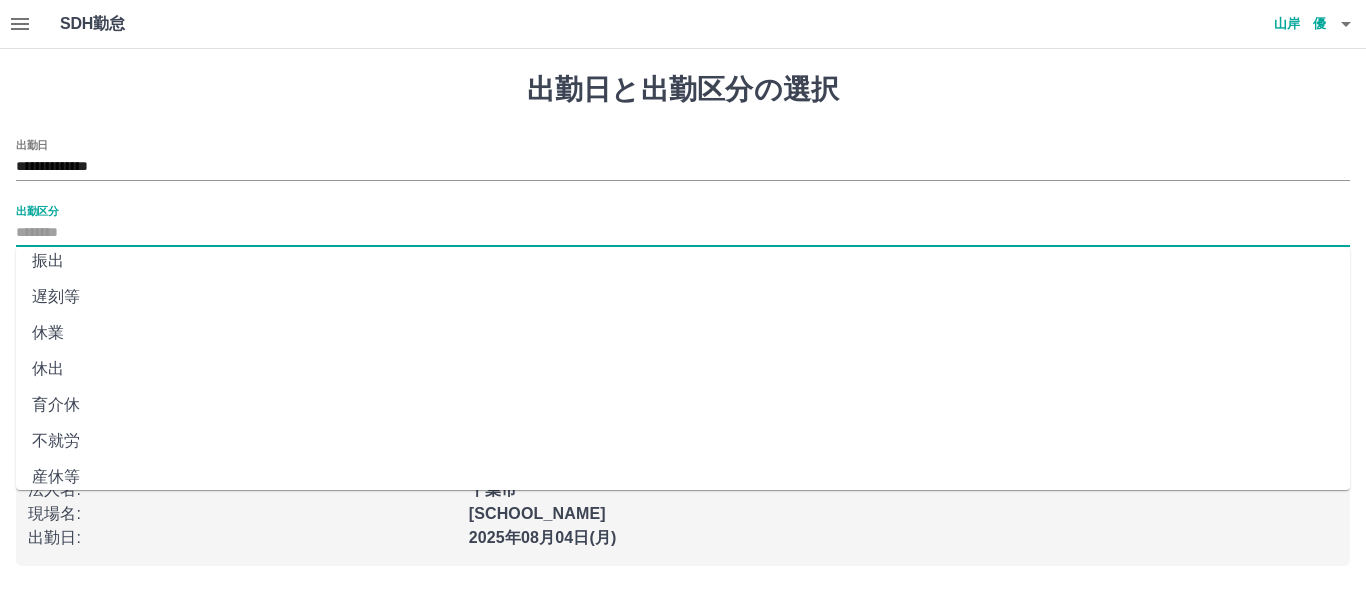 scroll, scrollTop: 421, scrollLeft: 0, axis: vertical 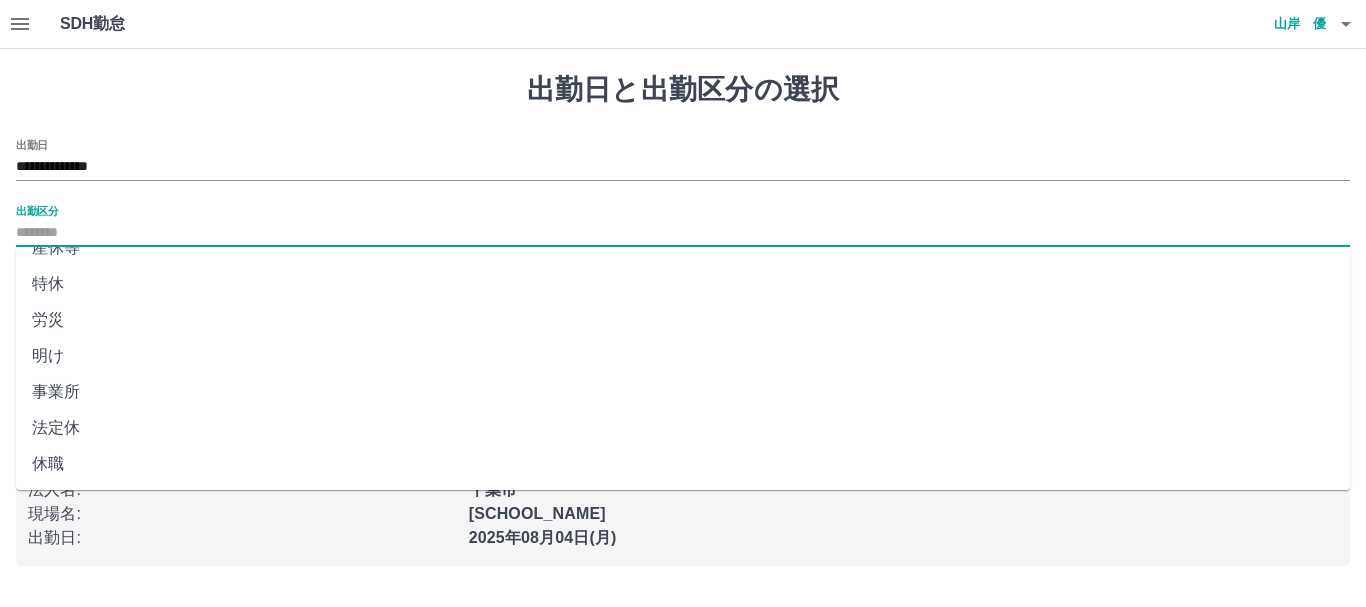 click on "法定休" at bounding box center [683, 428] 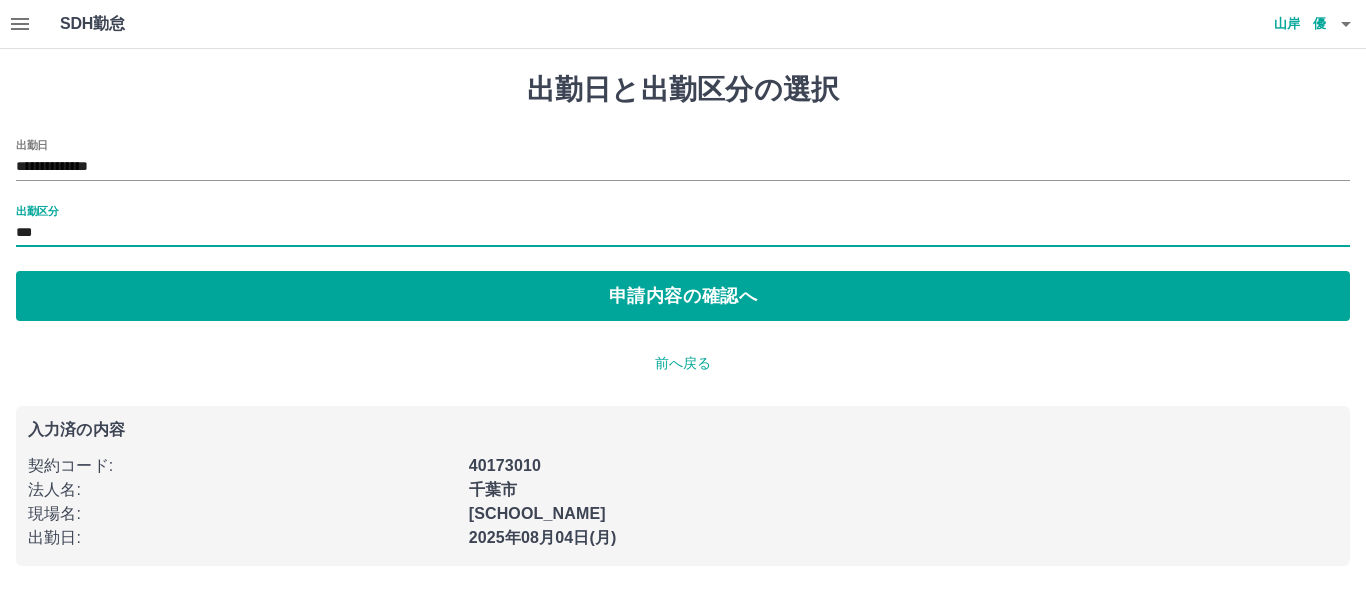 type on "***" 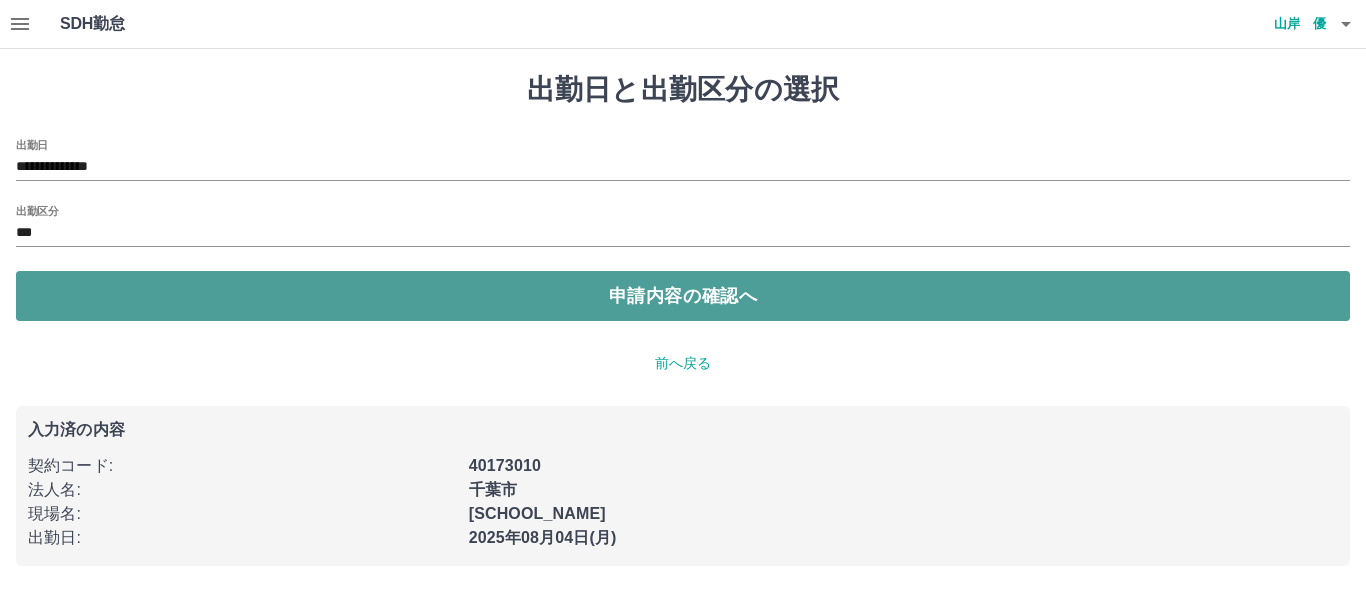 click on "申請内容の確認へ" at bounding box center [683, 296] 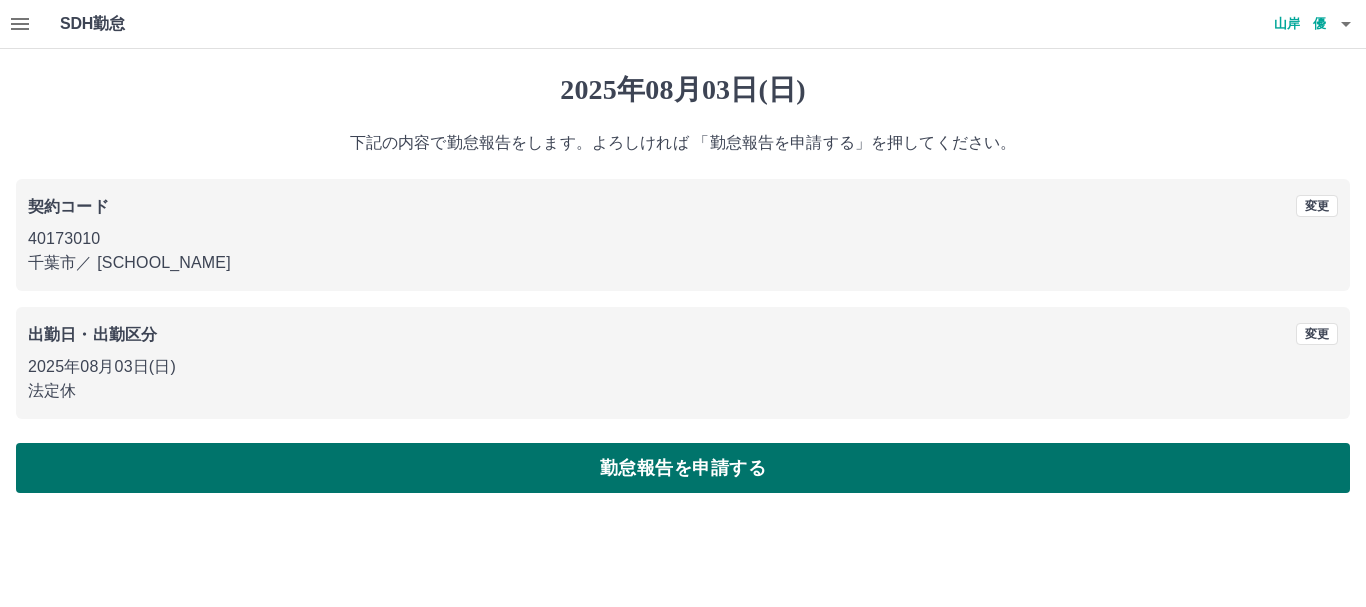 click on "勤怠報告を申請する" at bounding box center [683, 468] 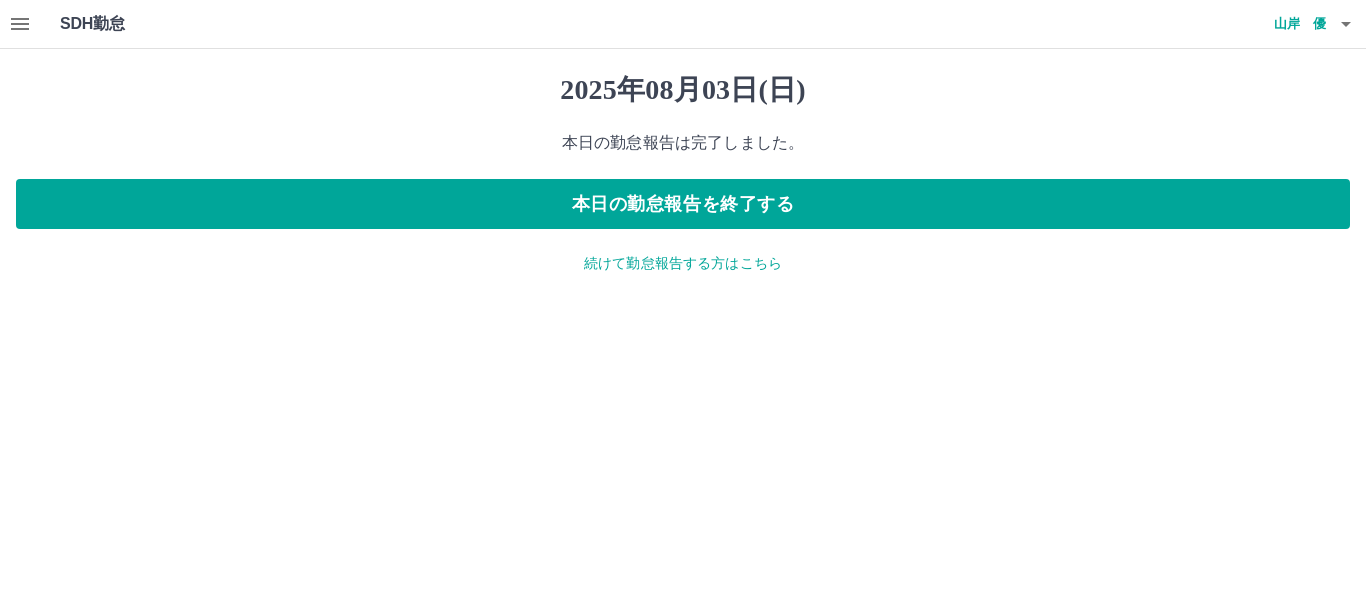 click on "2025年08月03日(日) 本日の勤怠報告は完了しました。 本日の勤怠報告を終了する 続けて勤怠報告する方はこちら" at bounding box center [683, 173] 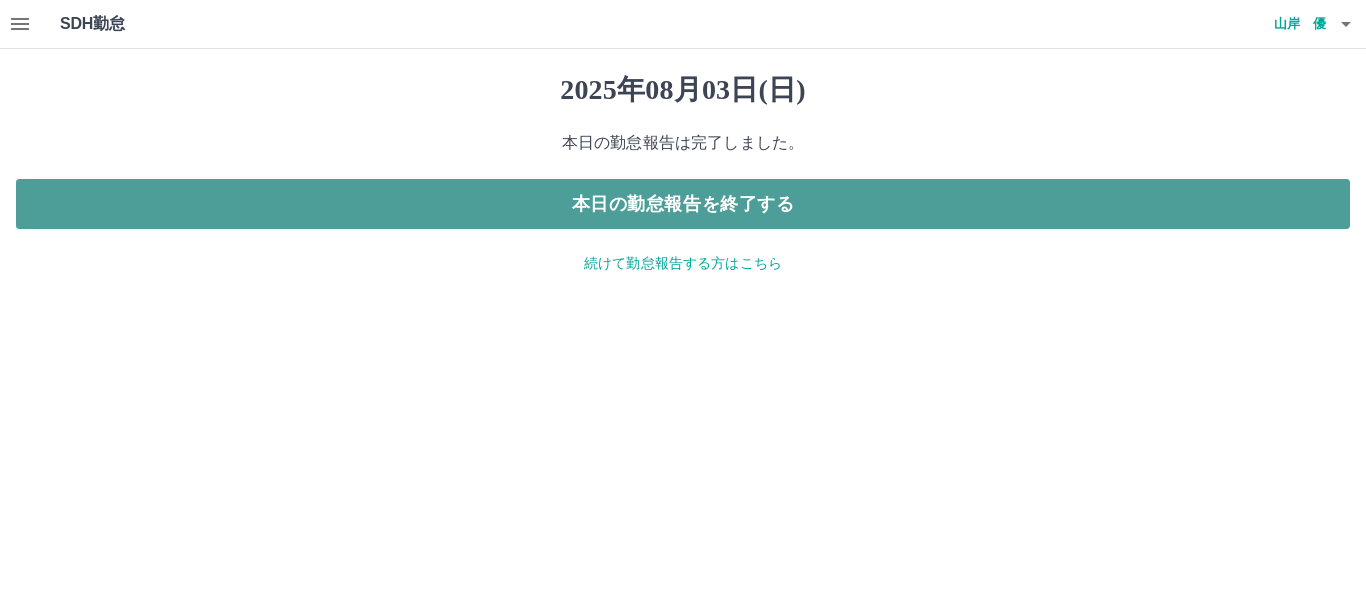 click on "本日の勤怠報告を終了する" at bounding box center [683, 204] 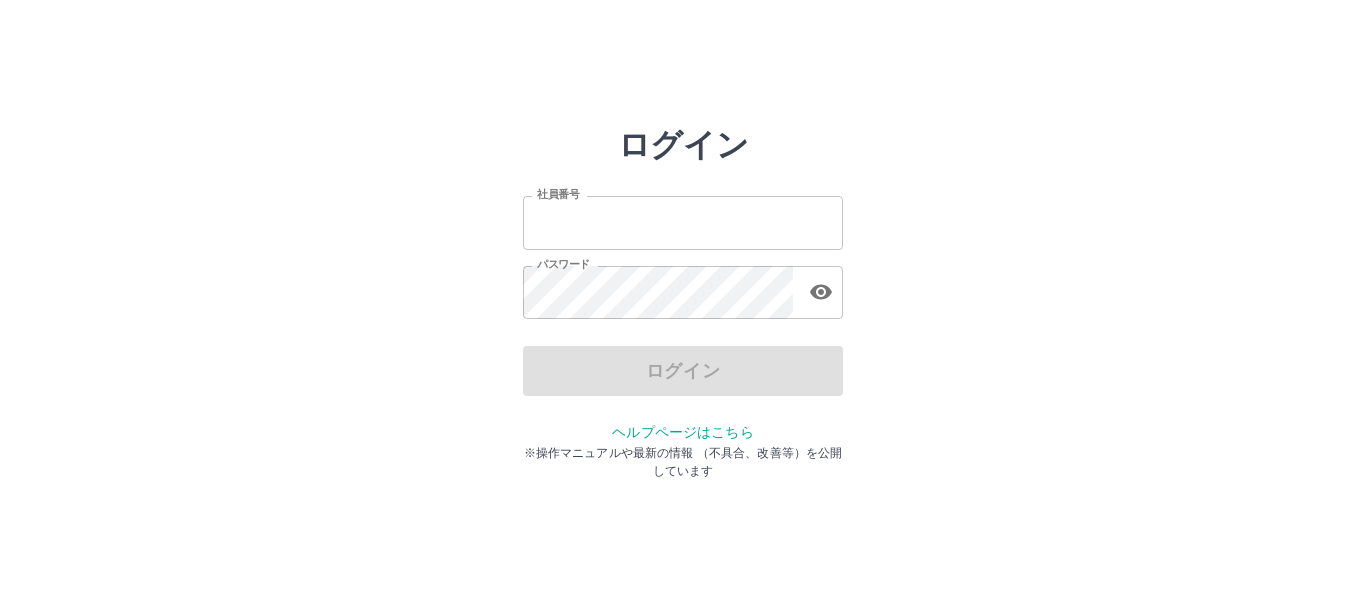 scroll, scrollTop: 0, scrollLeft: 0, axis: both 